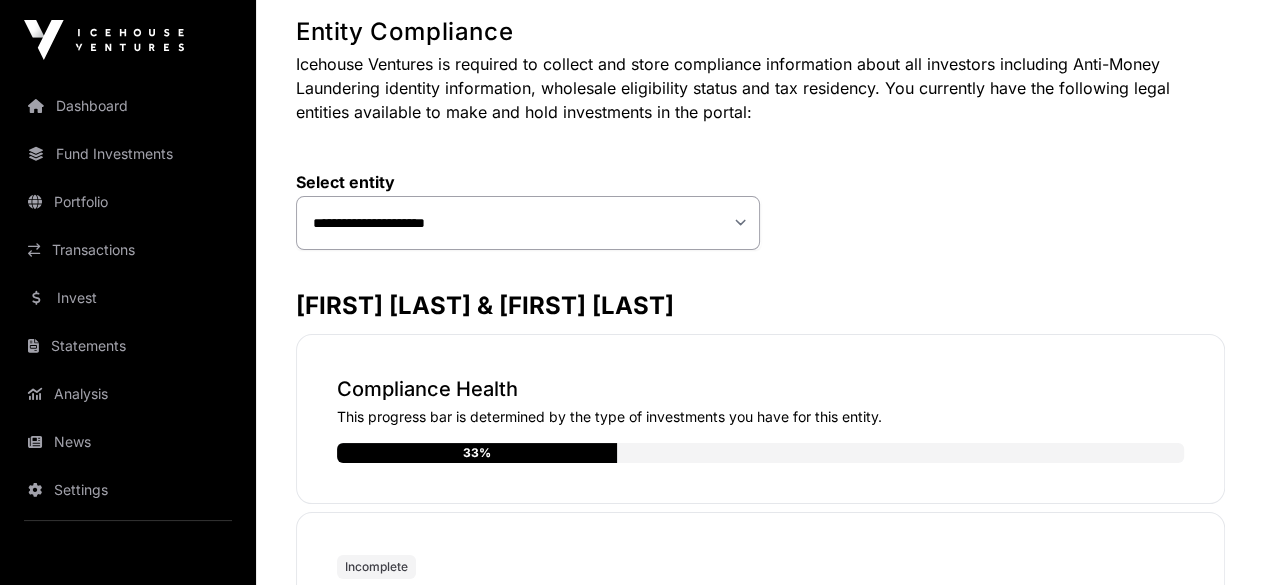 scroll, scrollTop: 200, scrollLeft: 0, axis: vertical 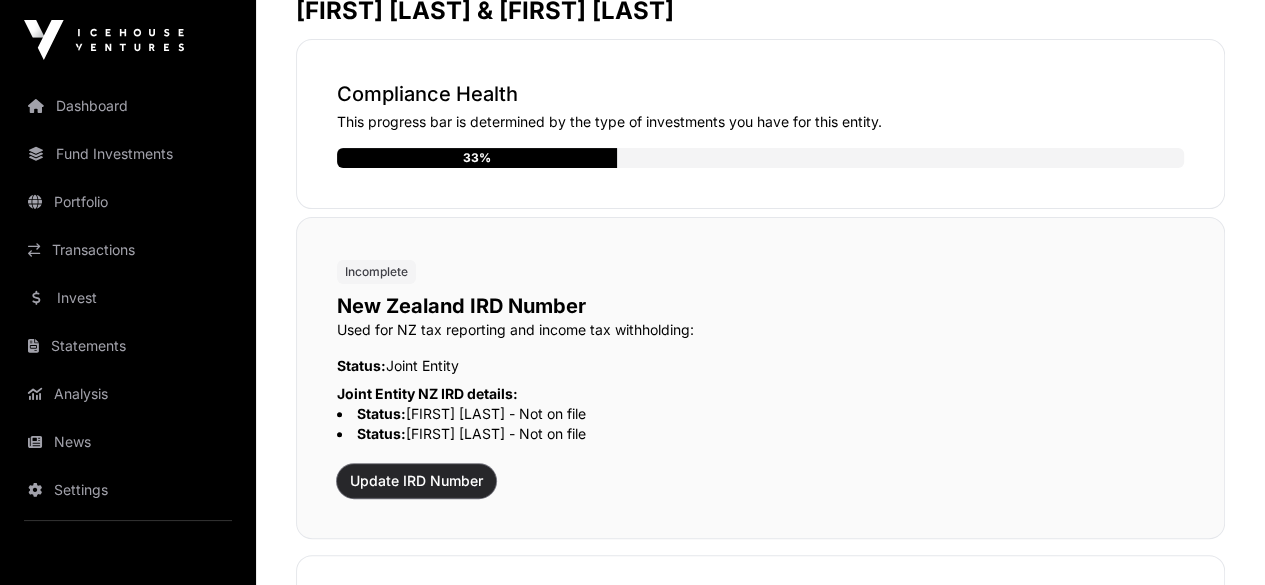 click on "Update IRD Number" 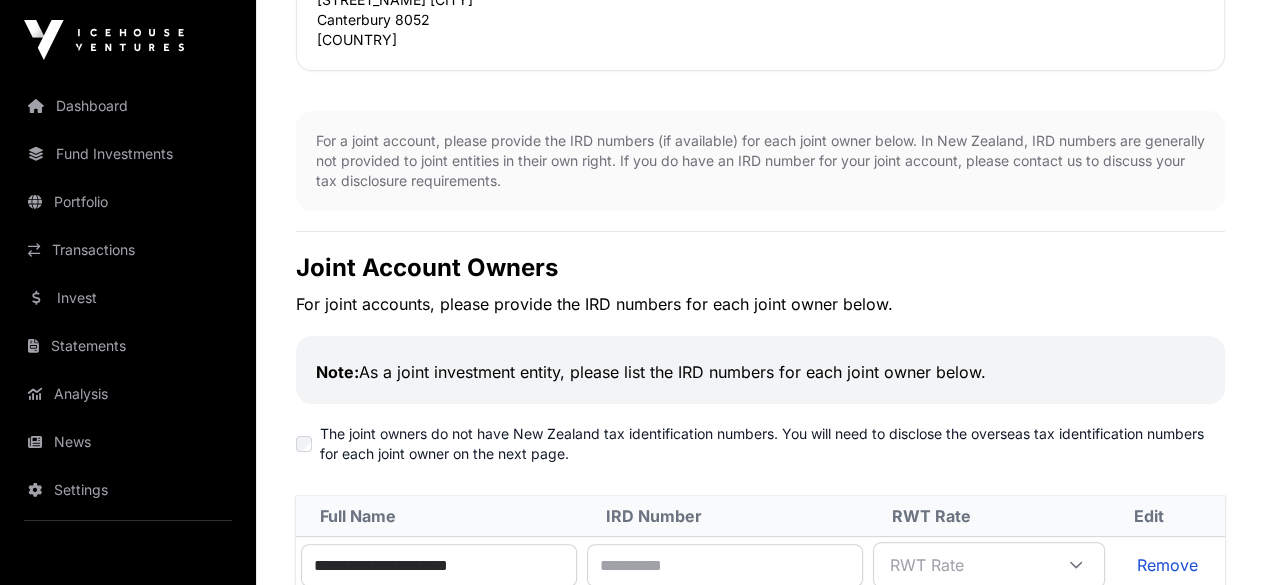 scroll, scrollTop: 500, scrollLeft: 0, axis: vertical 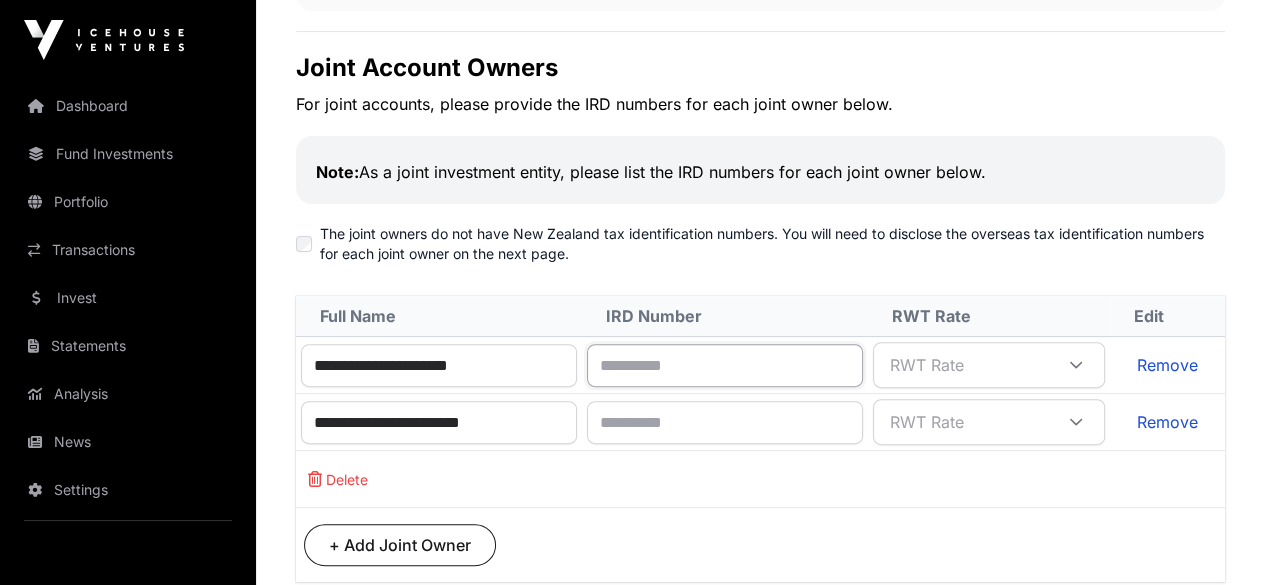 click 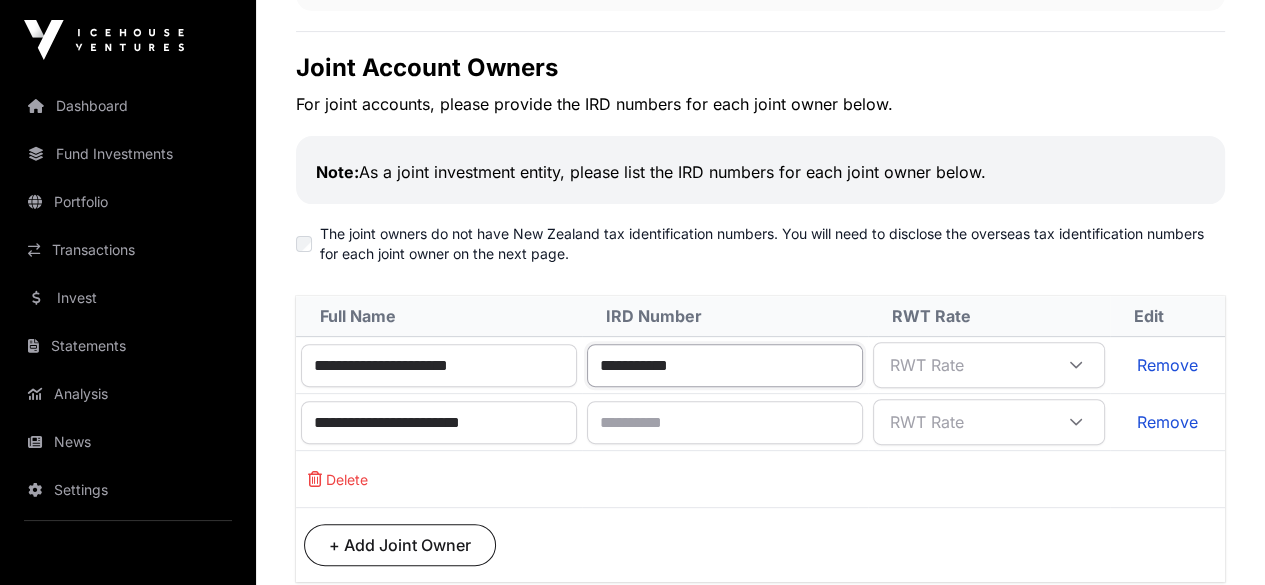 type on "**********" 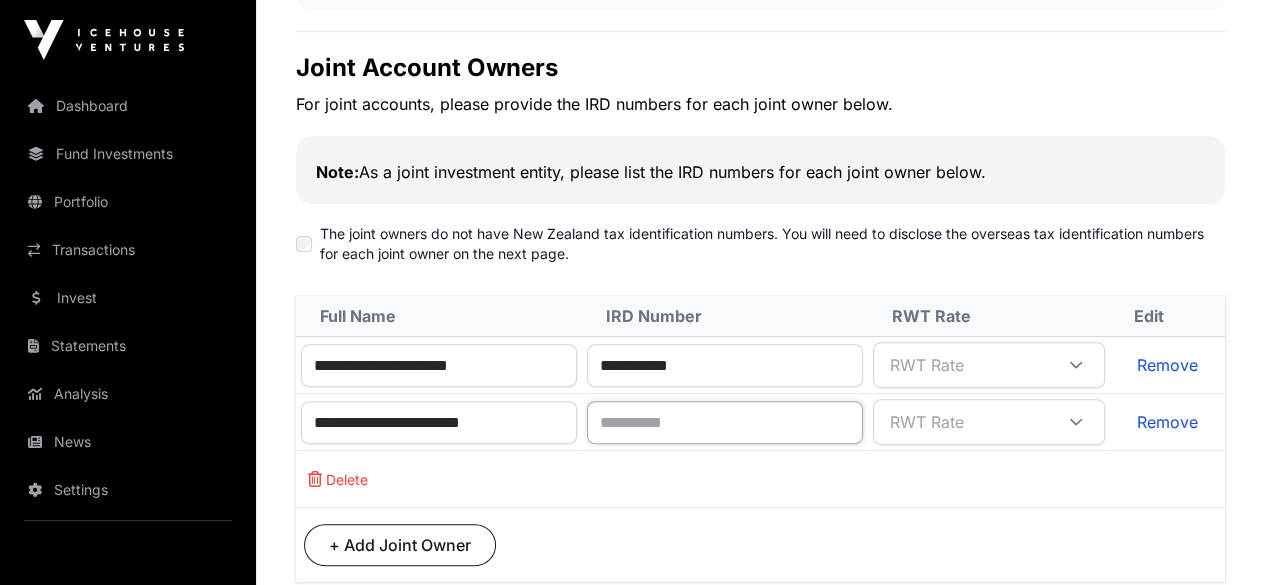 click 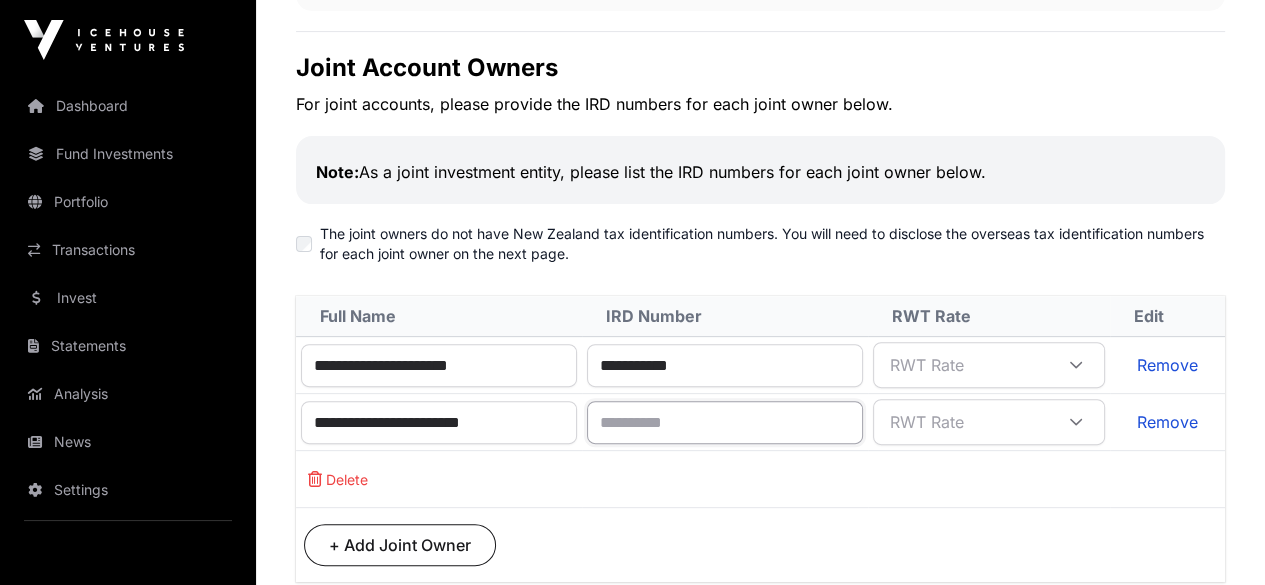 paste on "**********" 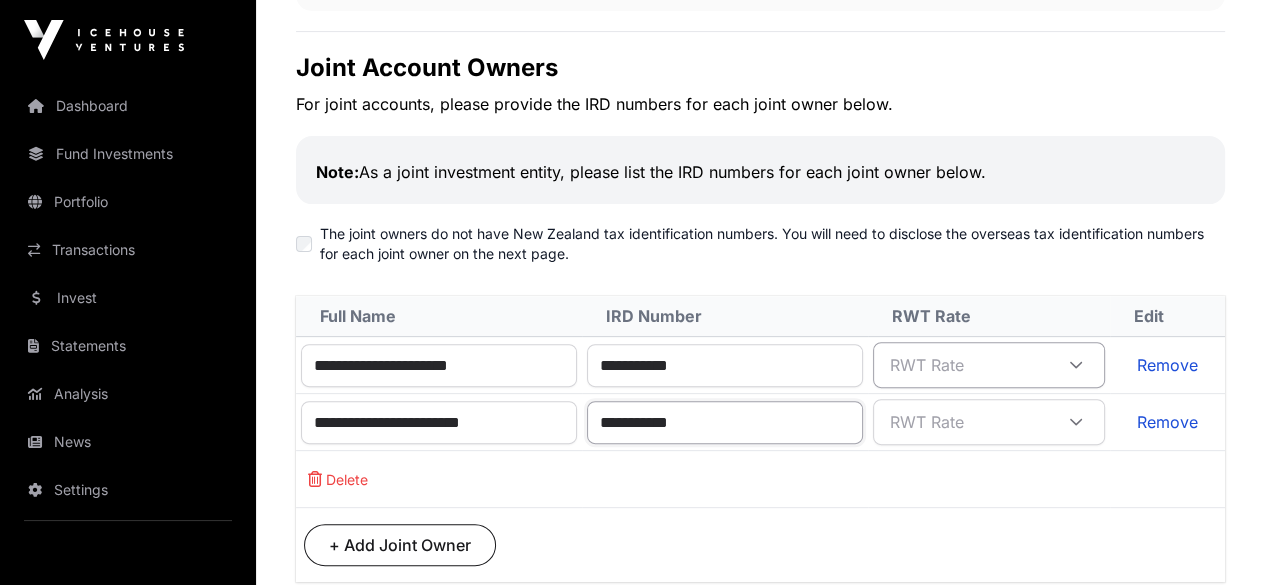 type on "**********" 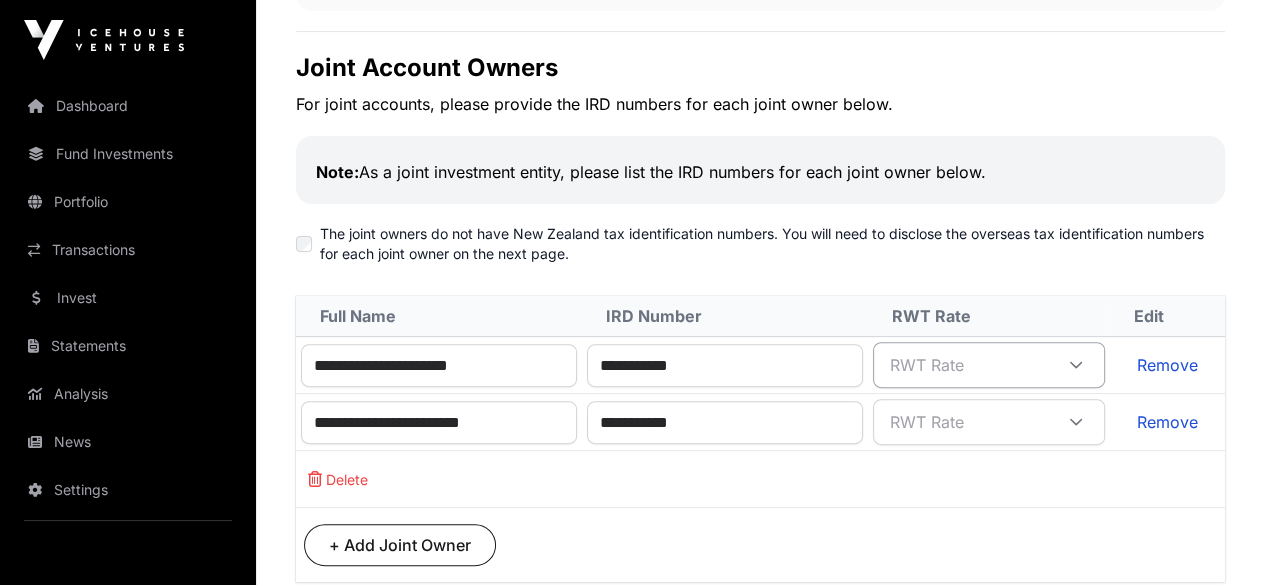 click 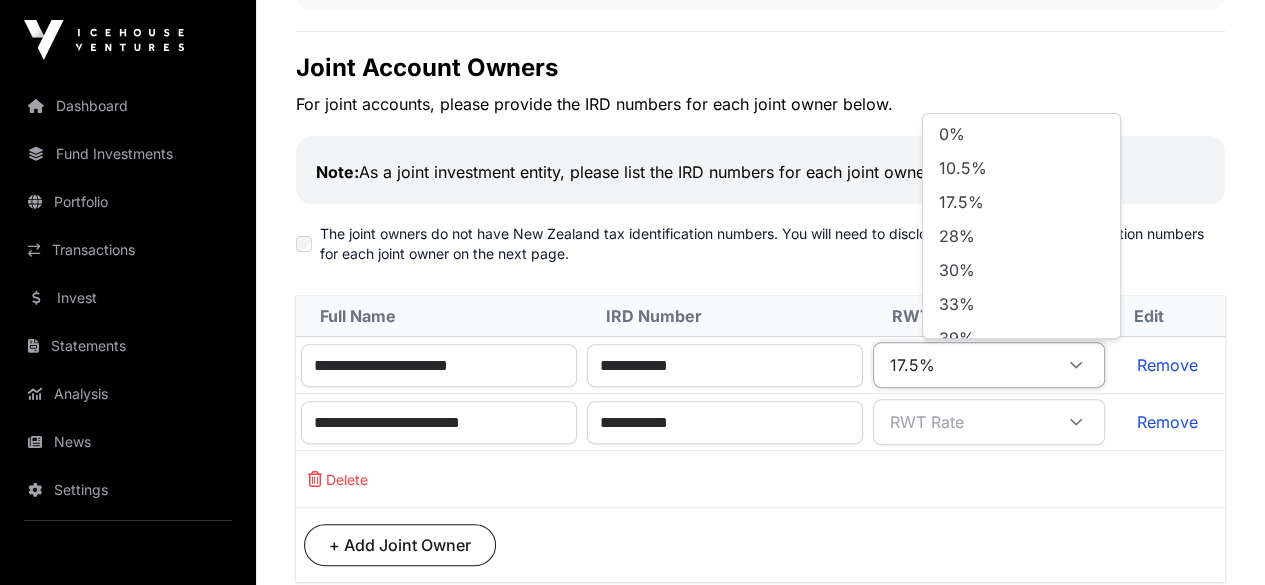 click on "17.5%" 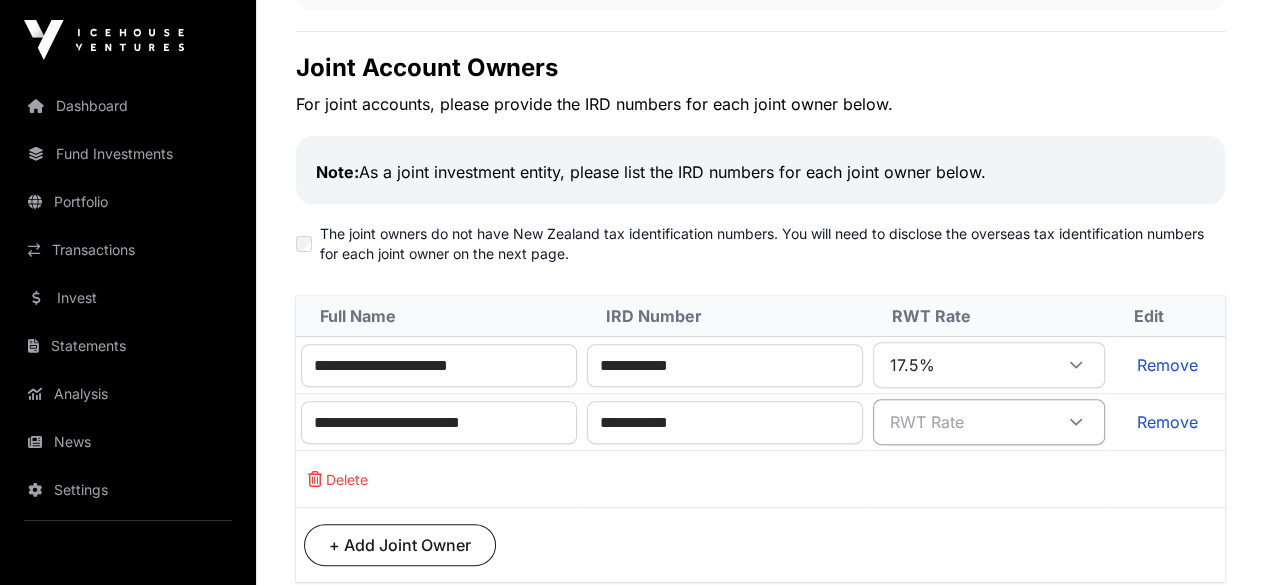 click 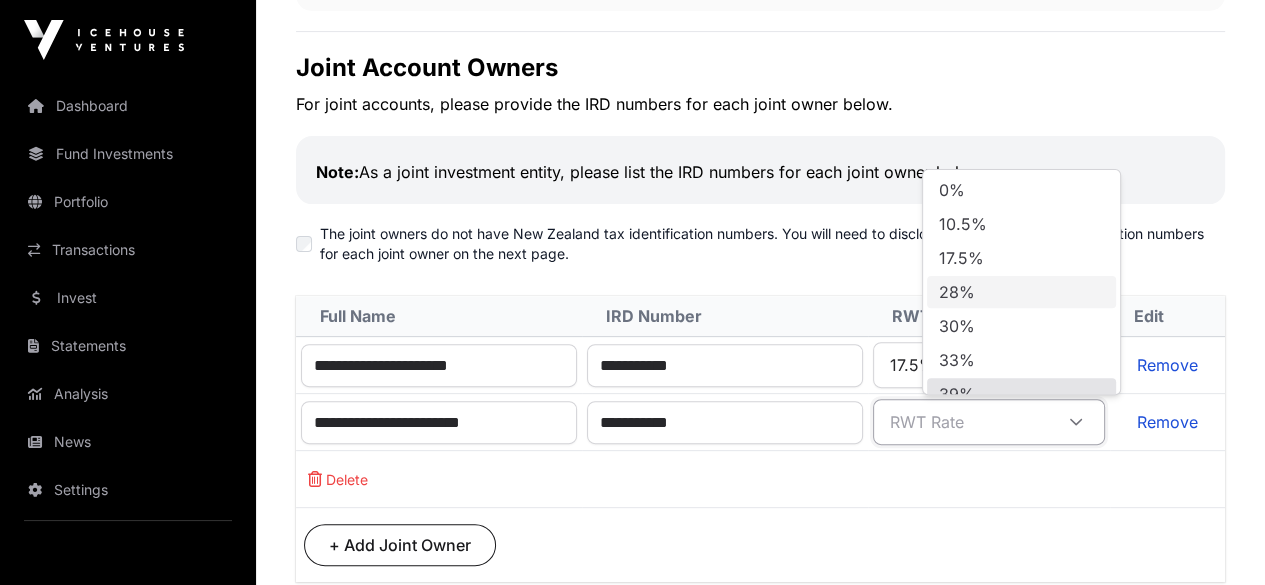 scroll, scrollTop: 16, scrollLeft: 0, axis: vertical 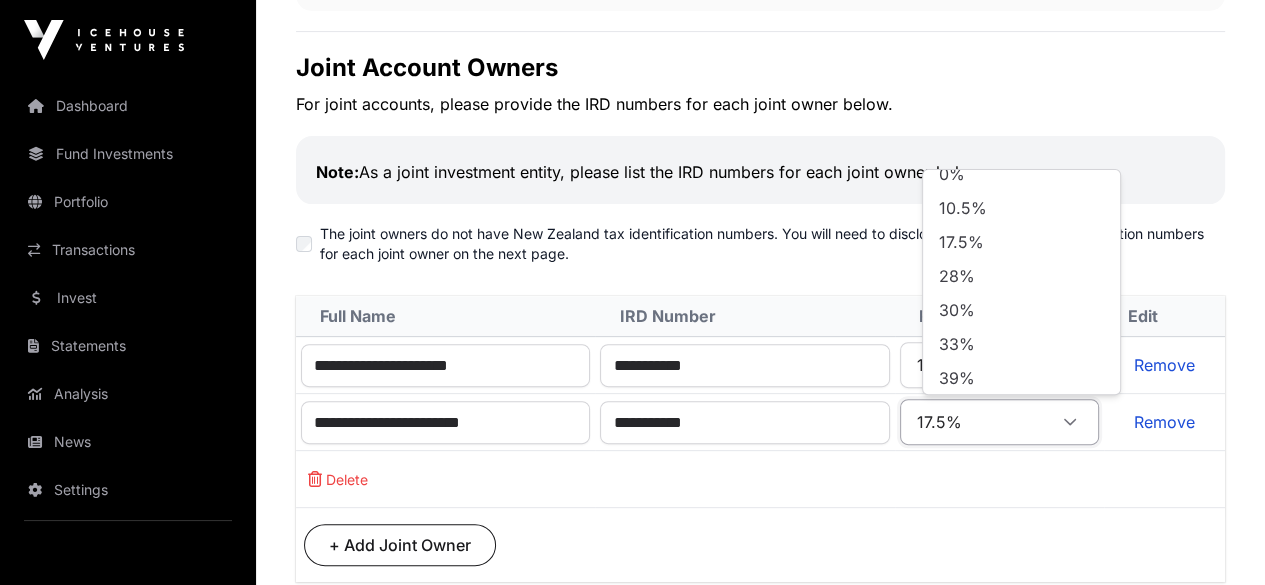 click on "17.5%" 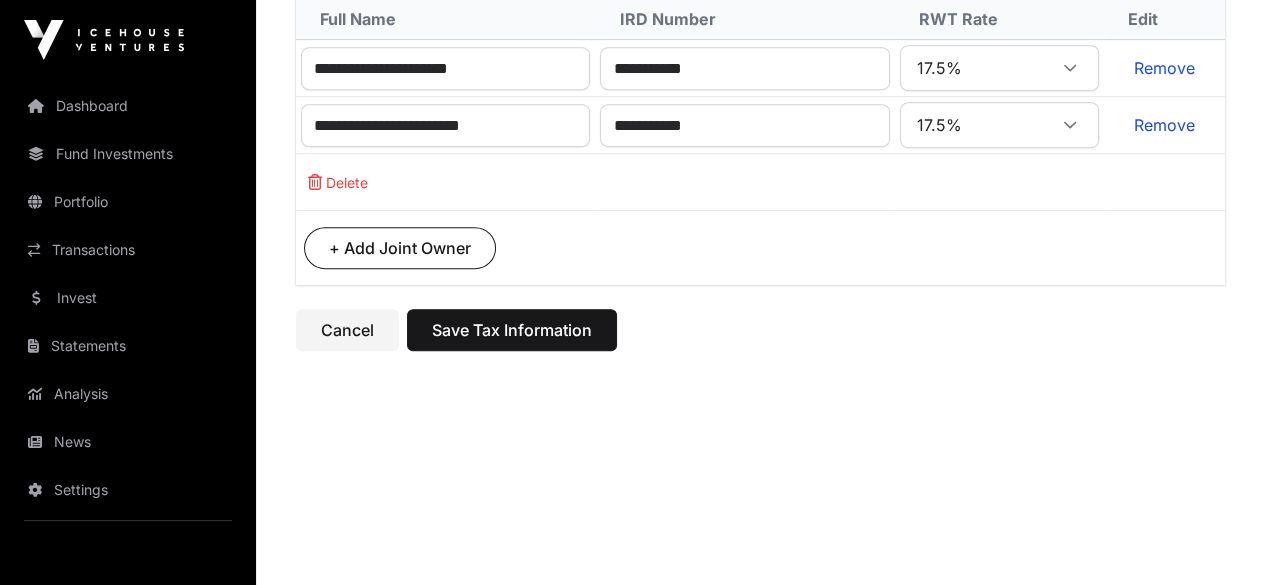 scroll, scrollTop: 800, scrollLeft: 0, axis: vertical 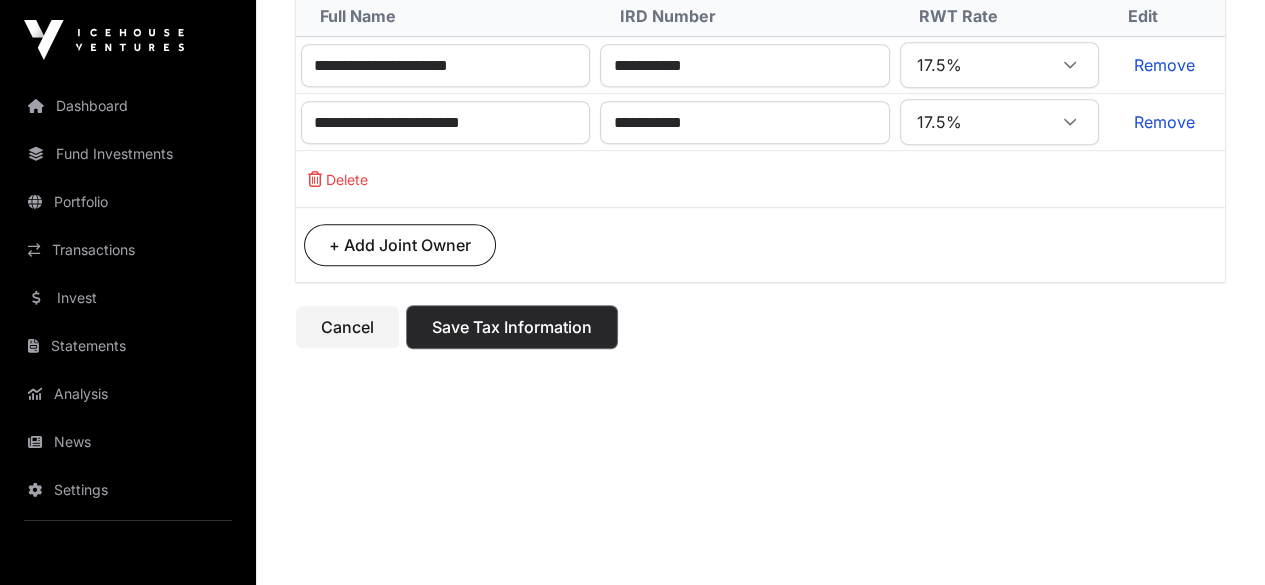 click on "Save Tax Information" 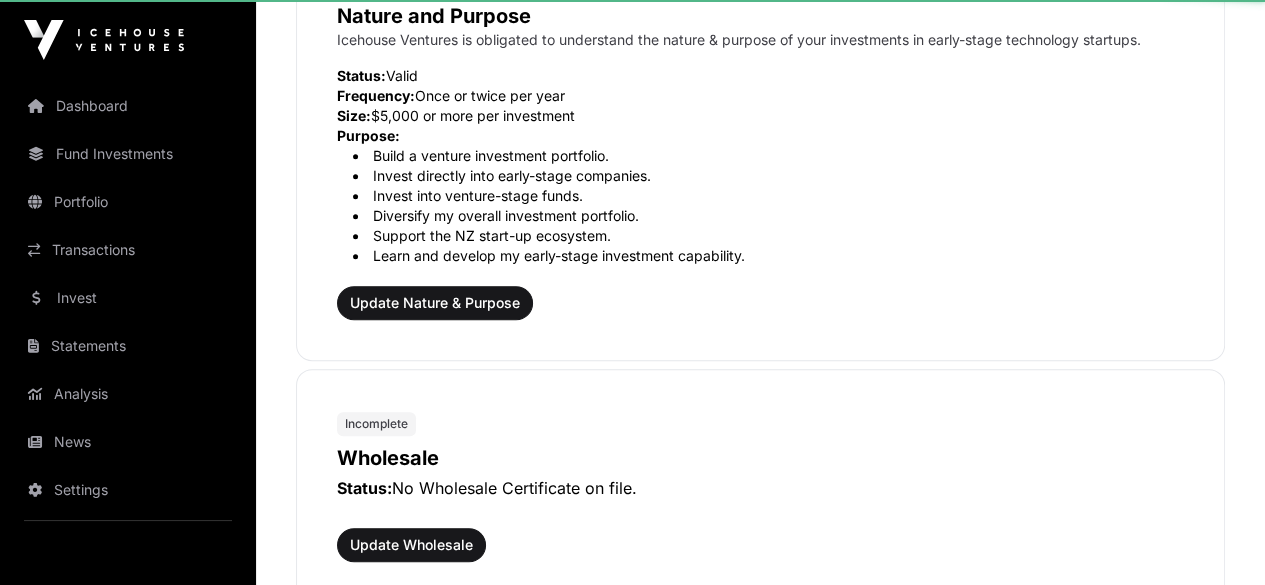 scroll, scrollTop: 0, scrollLeft: 0, axis: both 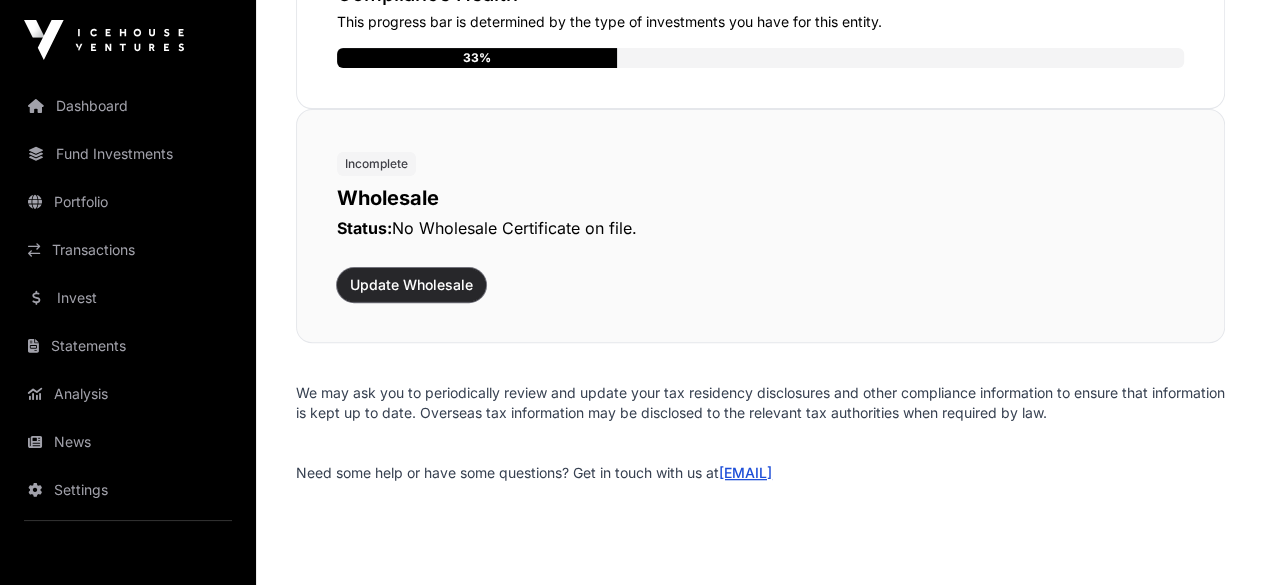 click on "Update Wholesale" 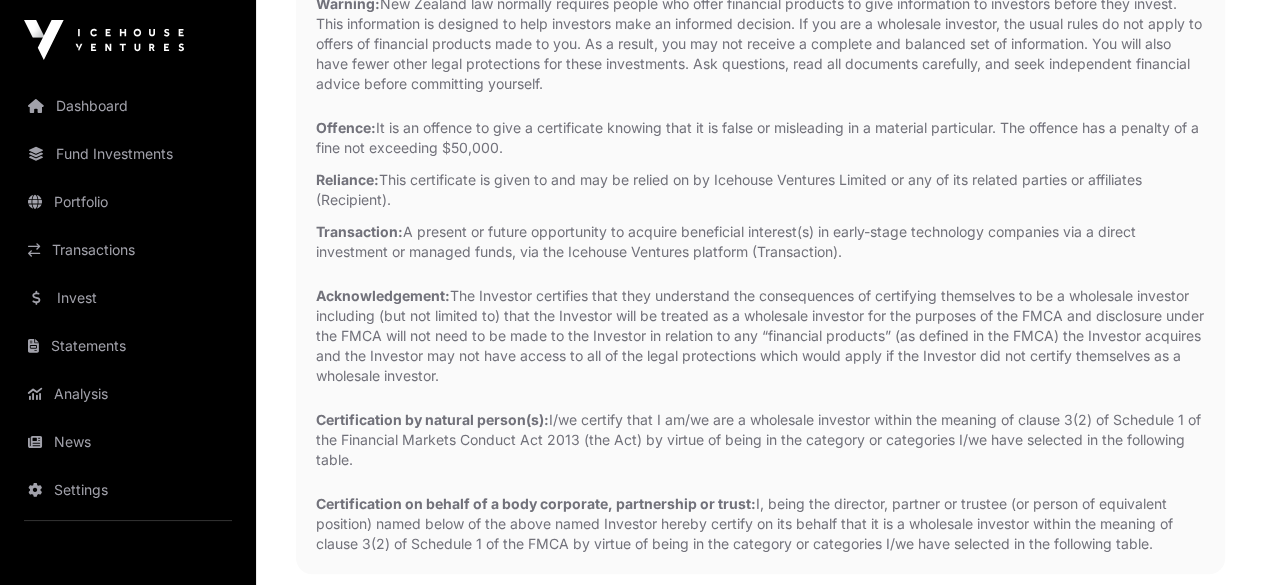 scroll, scrollTop: 0, scrollLeft: 0, axis: both 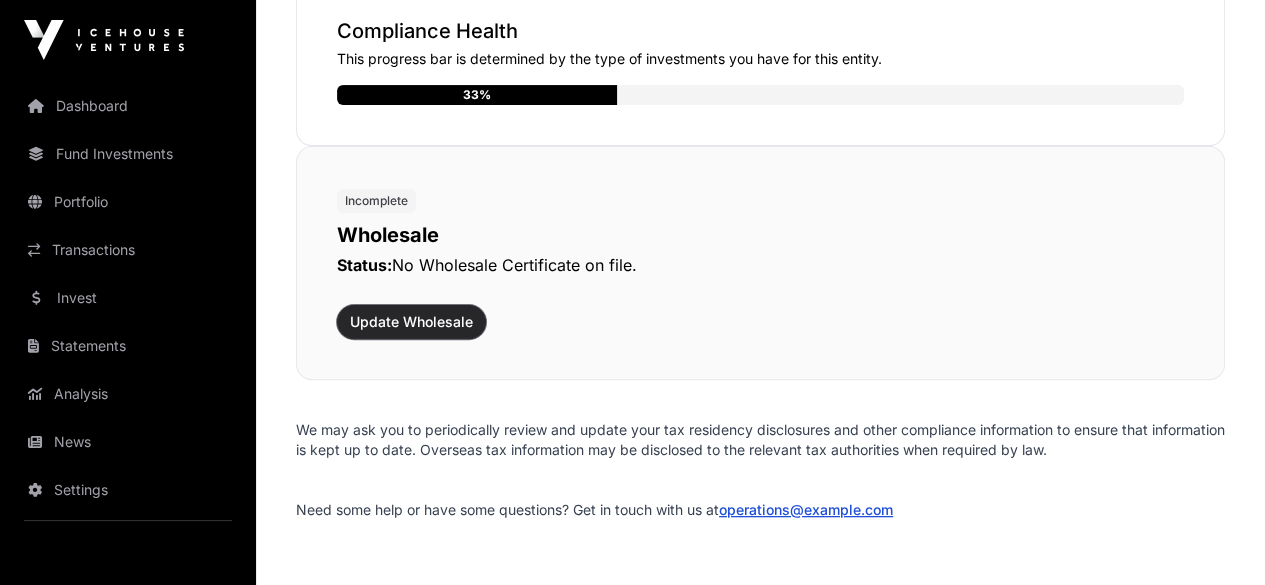 click on "Update Wholesale" 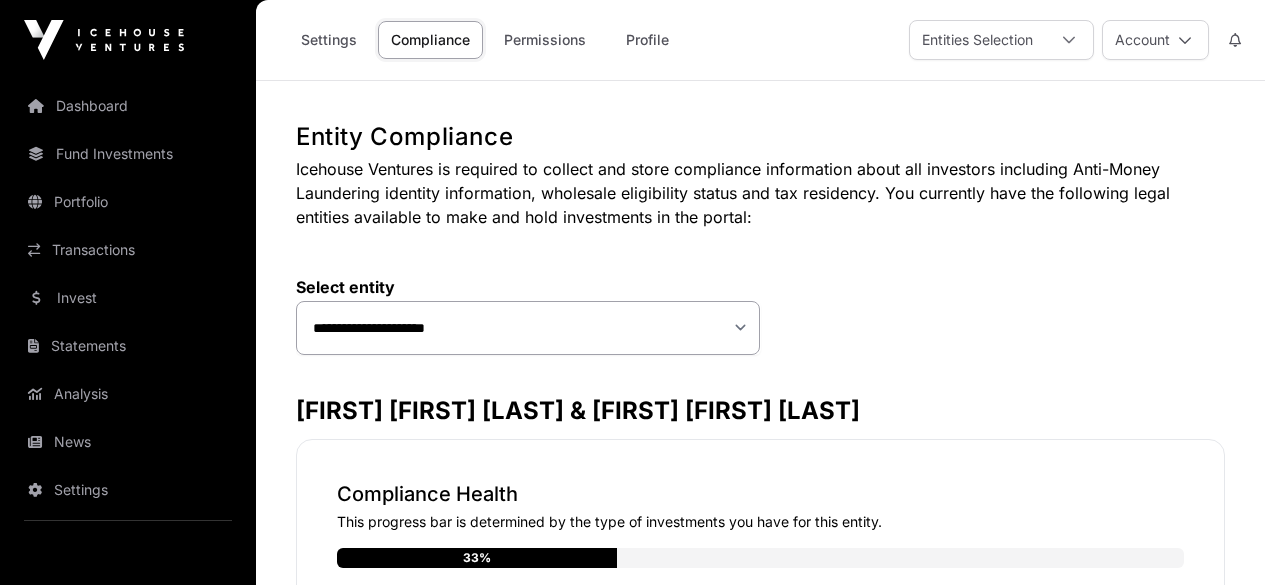scroll, scrollTop: 0, scrollLeft: 0, axis: both 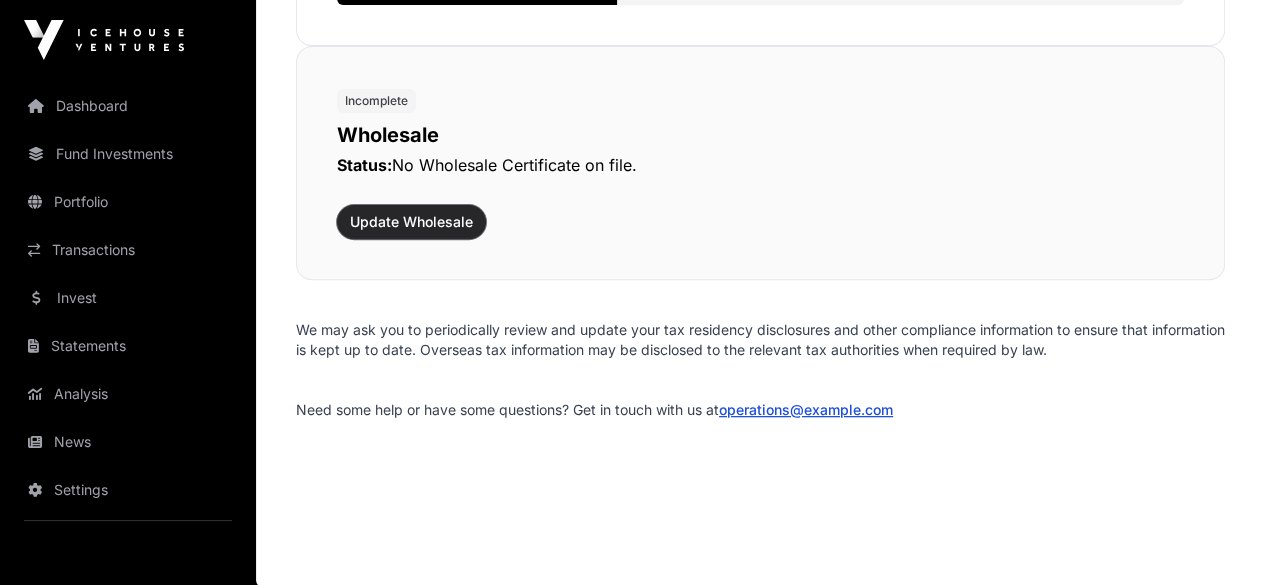 click on "Update Wholesale" 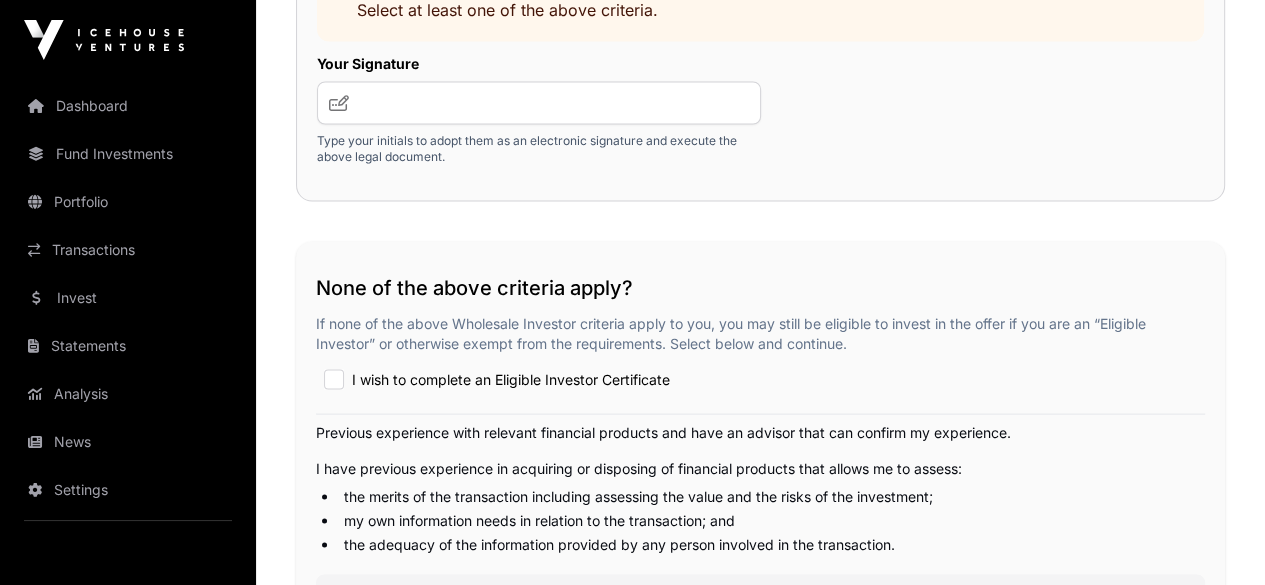 scroll, scrollTop: 3300, scrollLeft: 0, axis: vertical 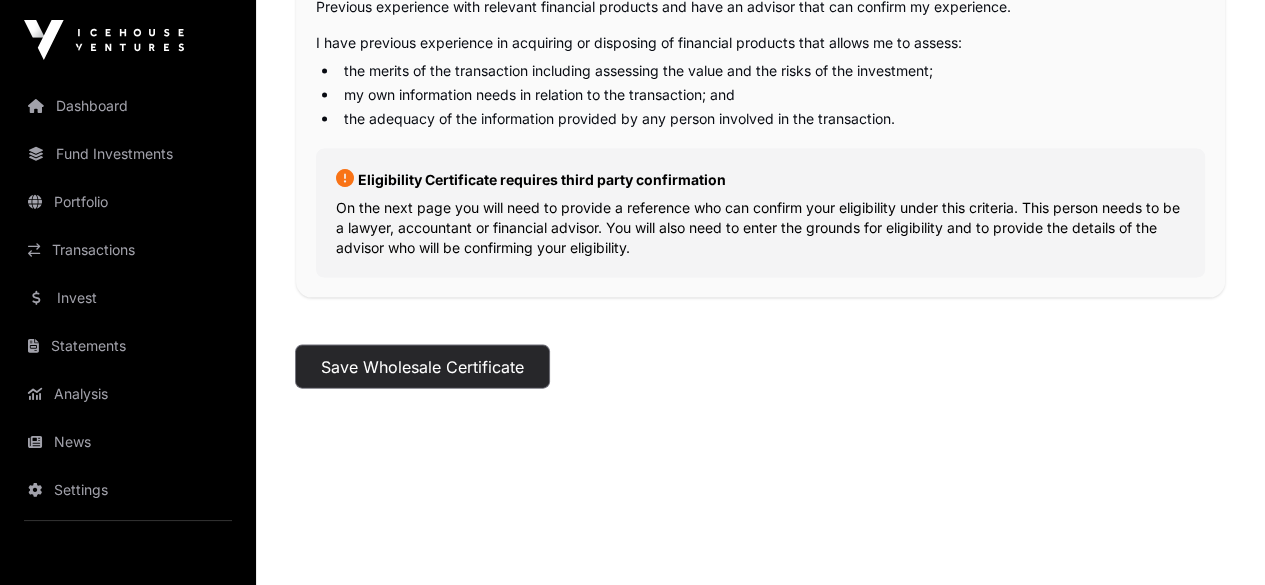 click on "Save Wholesale Certificate" 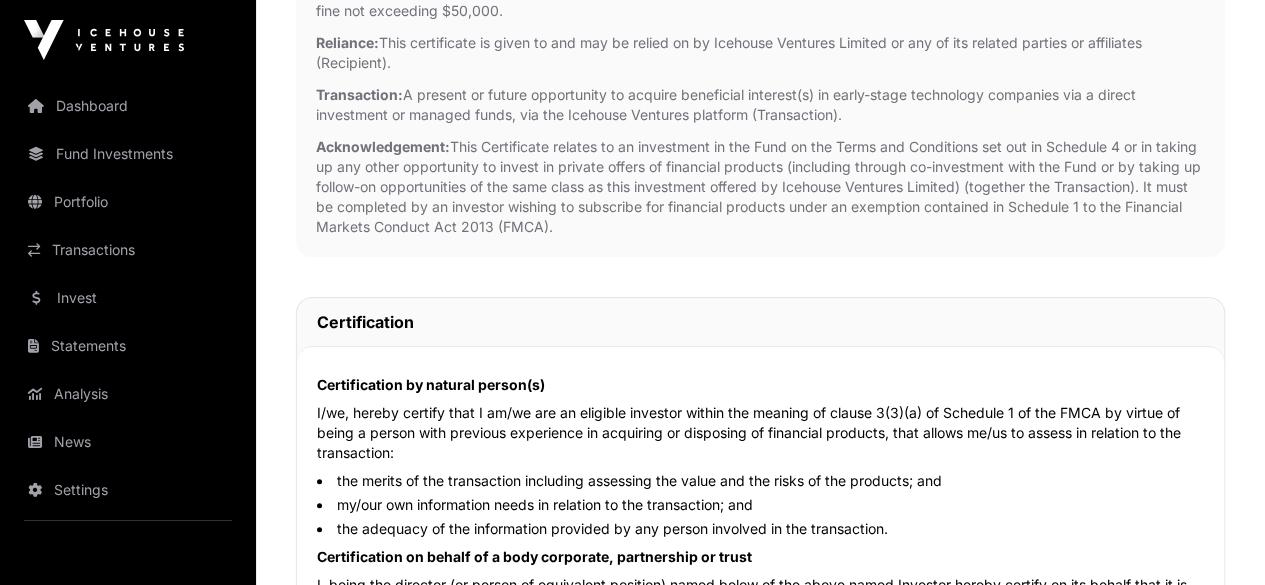 scroll, scrollTop: 0, scrollLeft: 0, axis: both 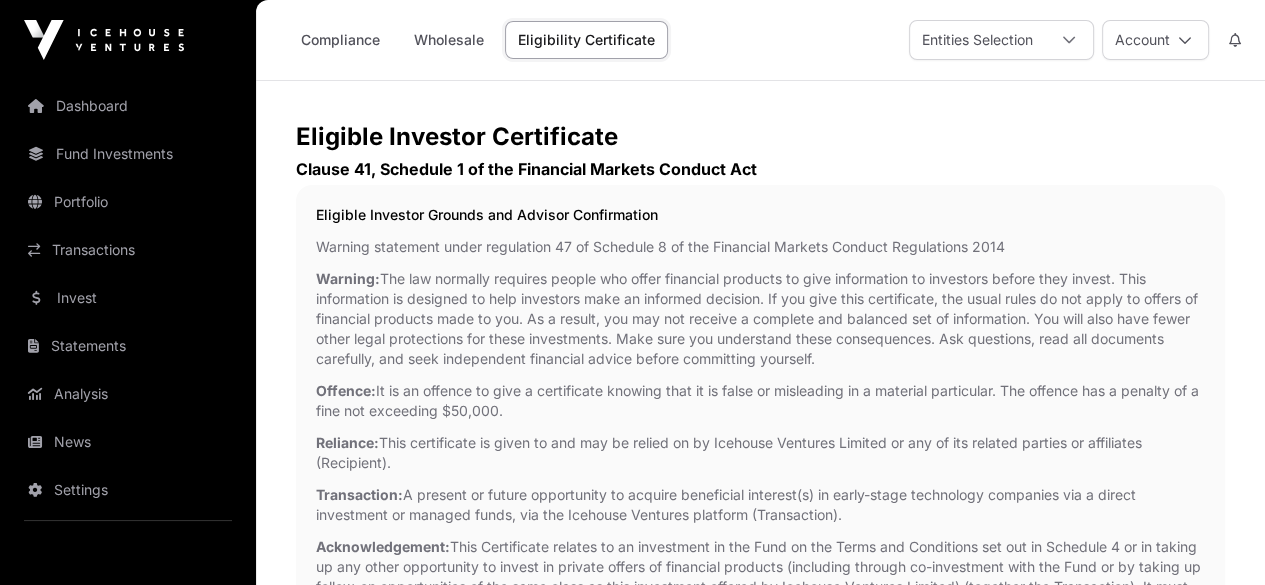 click on "Eligible Investor Certificate   Clause 41, Schedule 1 of the Financial Markets Conduct Act   Eligible Investor Grounds and Advisor Confirmation   Warning statement under regulation 47 of Schedule 8 of the Financial Markets Conduct Regulations 2014  Warning:  The law normally requires people who offer financial products to give information to investors before they invest. This information is designed to help investors make an informed decision. If you give this certificate, the usual rules do not apply to offers of financial products made to you. As a result, you may not receive a complete and balanced set of information. You will also have fewer other legal protections for these investments. Make sure you understand these consequences. Ask questions, read all documents carefully, and seek independent financial advice before committing yourself.  Offence: Reliance:  This certificate is given to and may be relied on by Icehouse Ventures Limited or any of its related parties or affiliates (Recipient).  Note:" 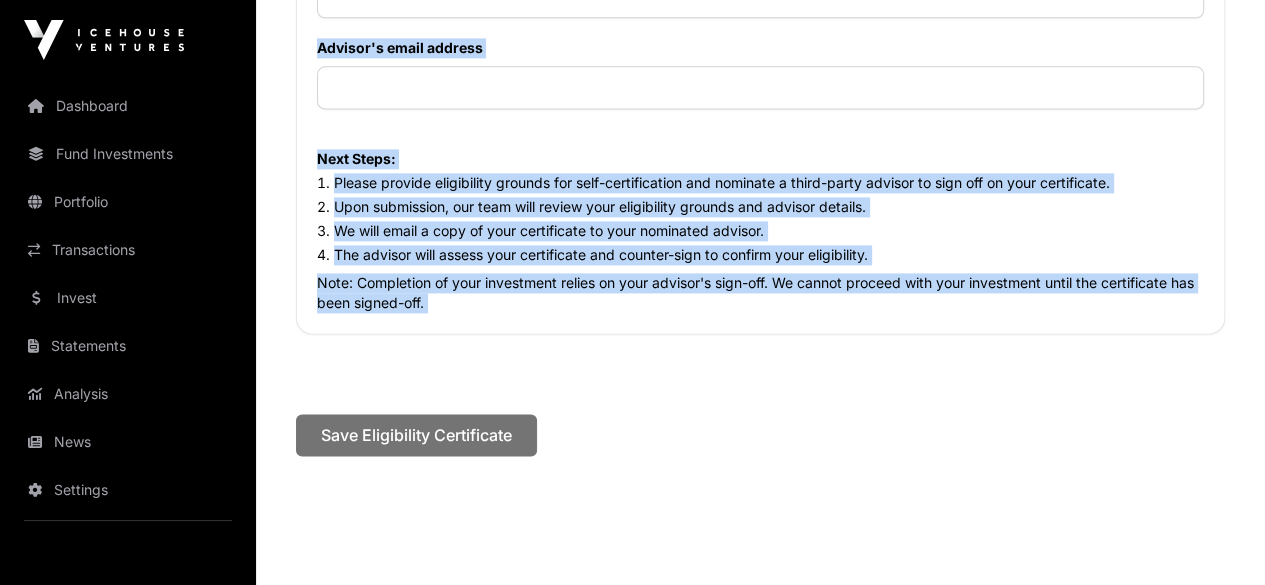 scroll, scrollTop: 2412, scrollLeft: 0, axis: vertical 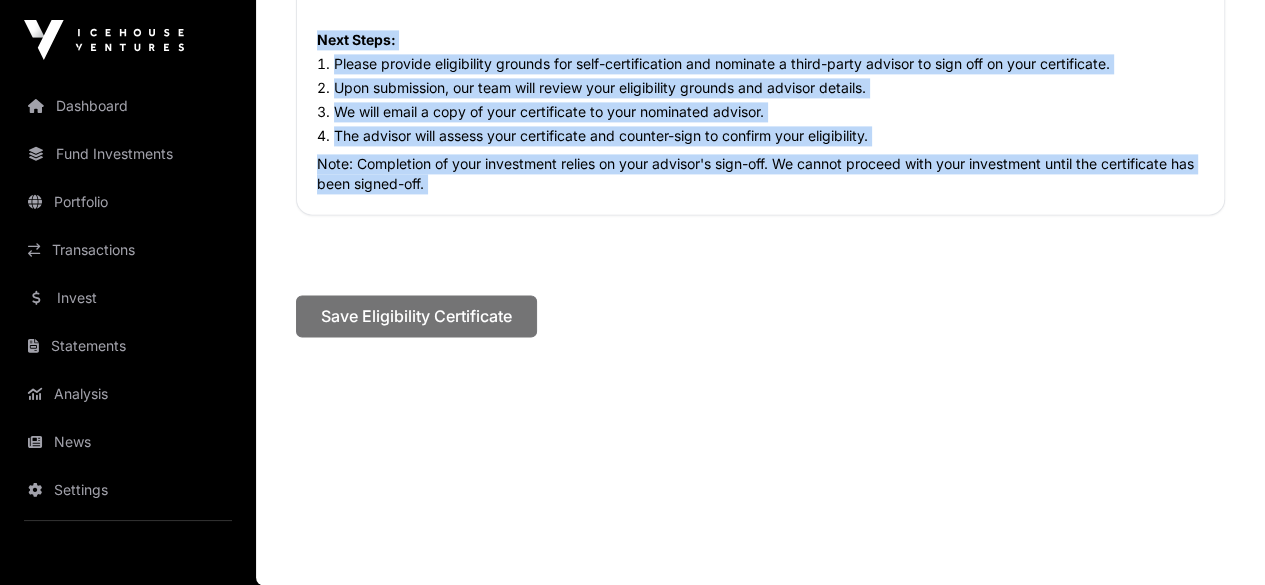 drag, startPoint x: 297, startPoint y: 133, endPoint x: 480, endPoint y: 190, distance: 191.6716 